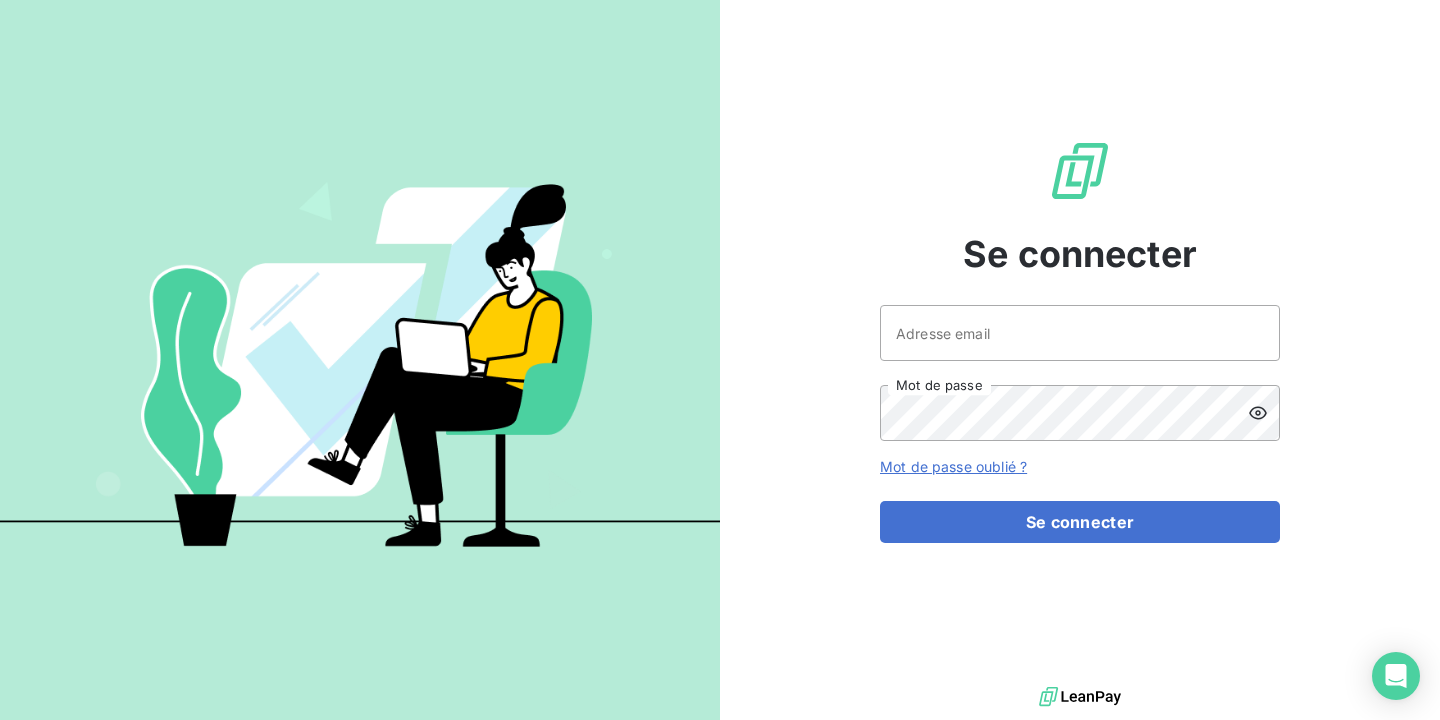 scroll, scrollTop: 0, scrollLeft: 0, axis: both 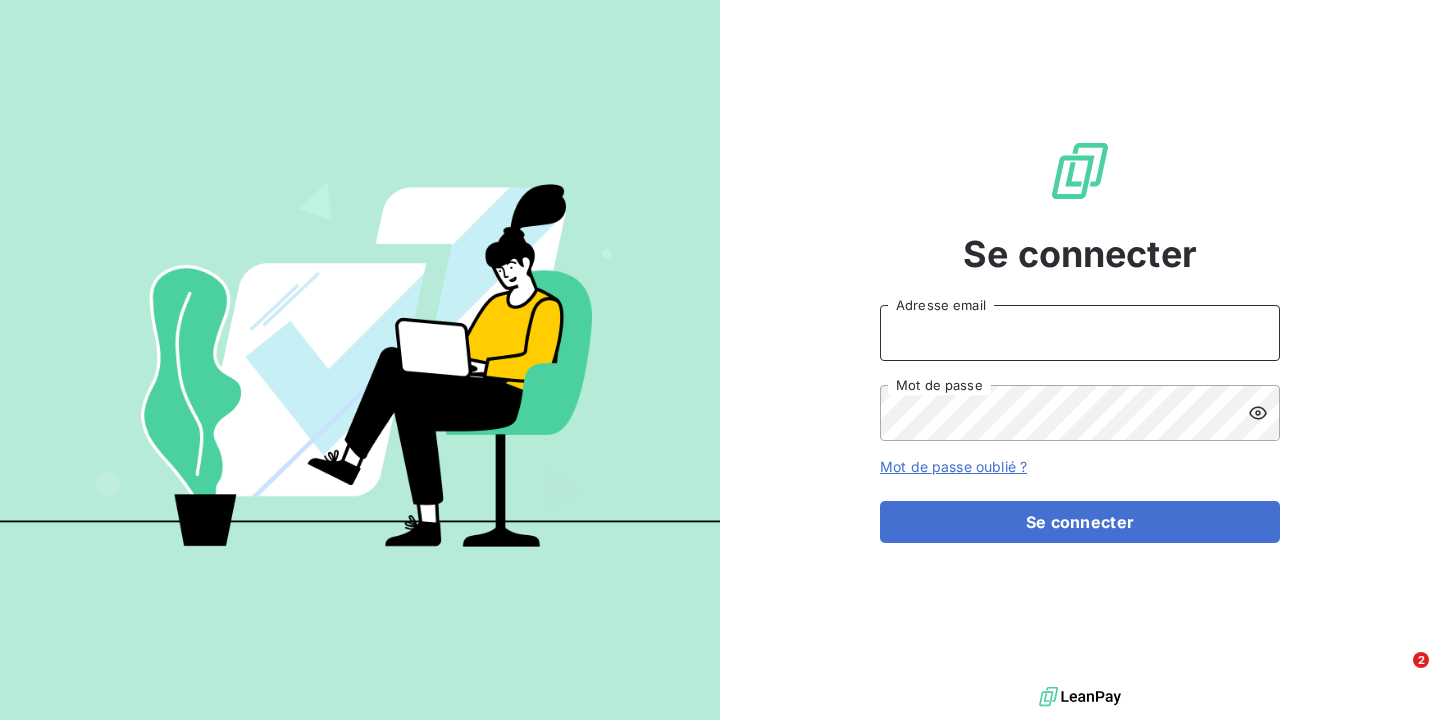 click on "Adresse email" at bounding box center [1080, 333] 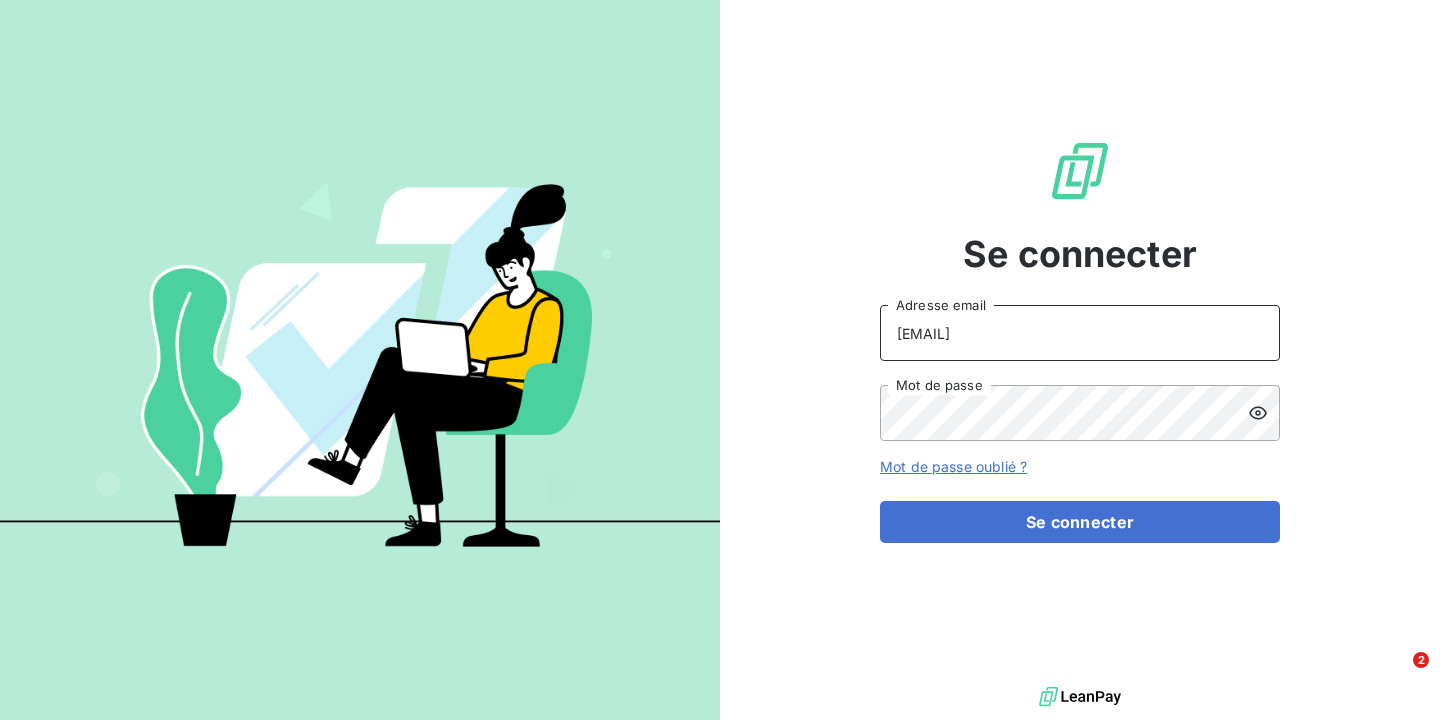 click on "Se connecter" at bounding box center [1080, 522] 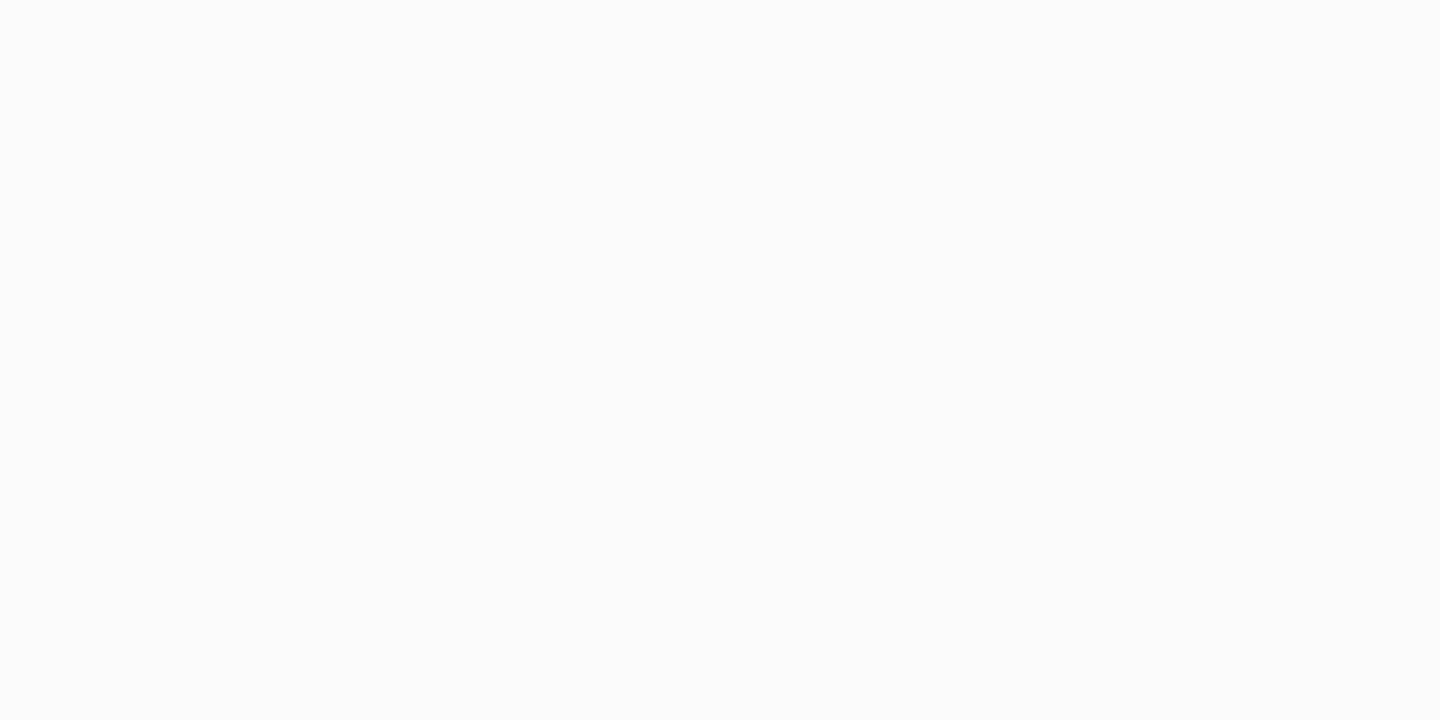 scroll, scrollTop: 0, scrollLeft: 0, axis: both 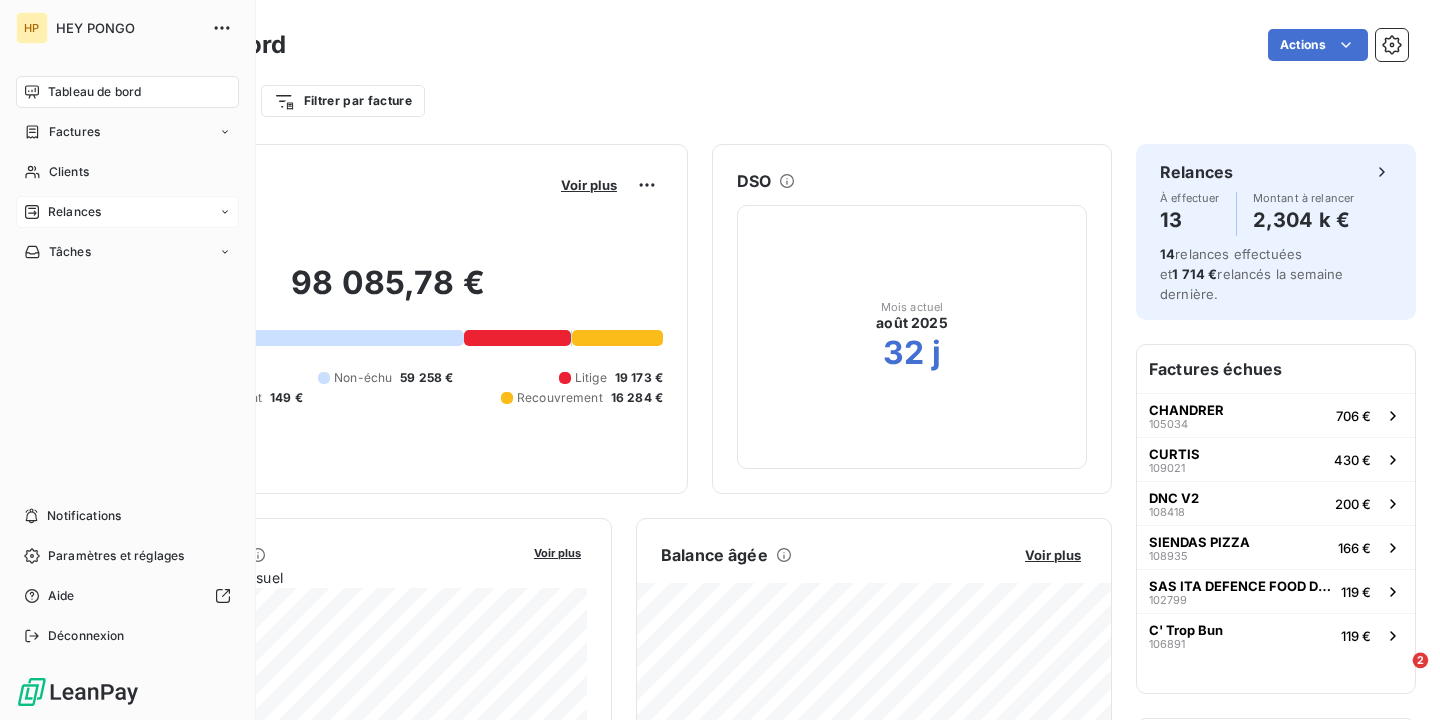 click on "Relances" at bounding box center [74, 212] 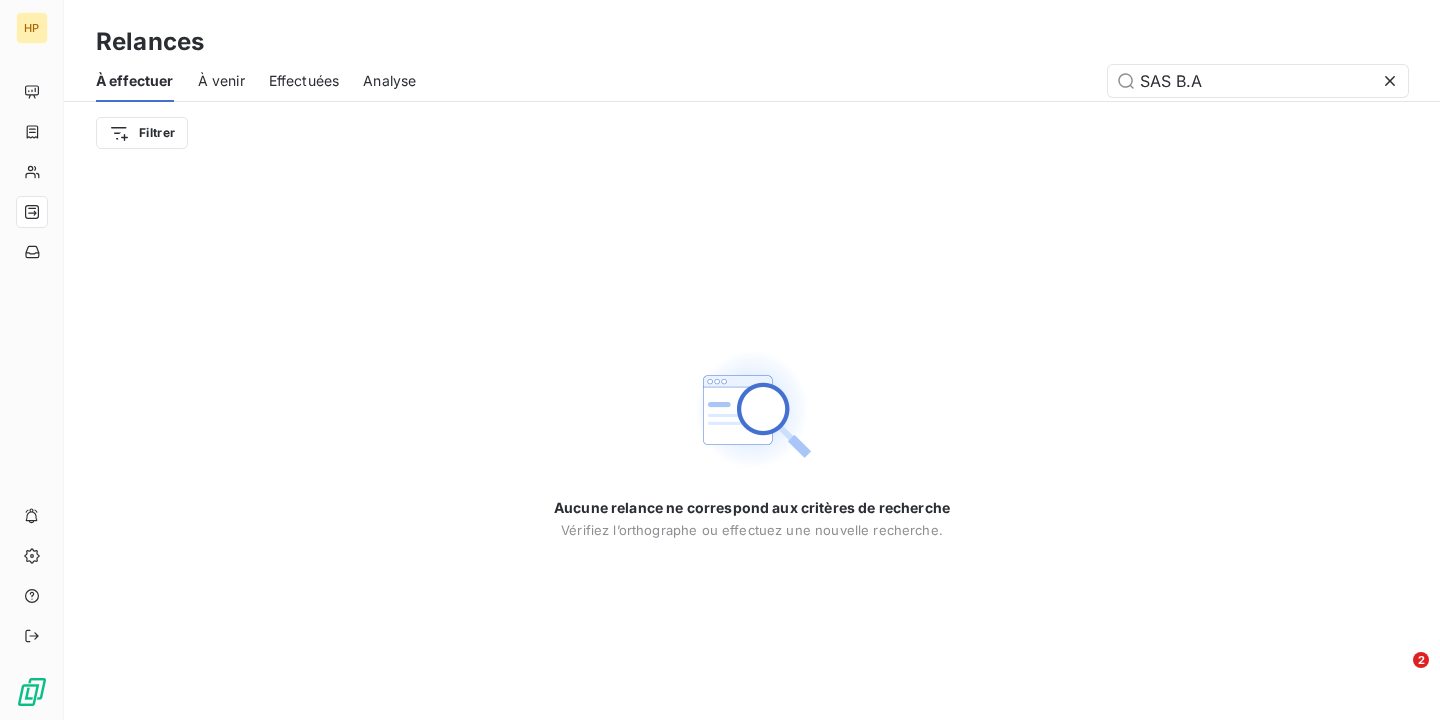 click on "À venir" at bounding box center [221, 81] 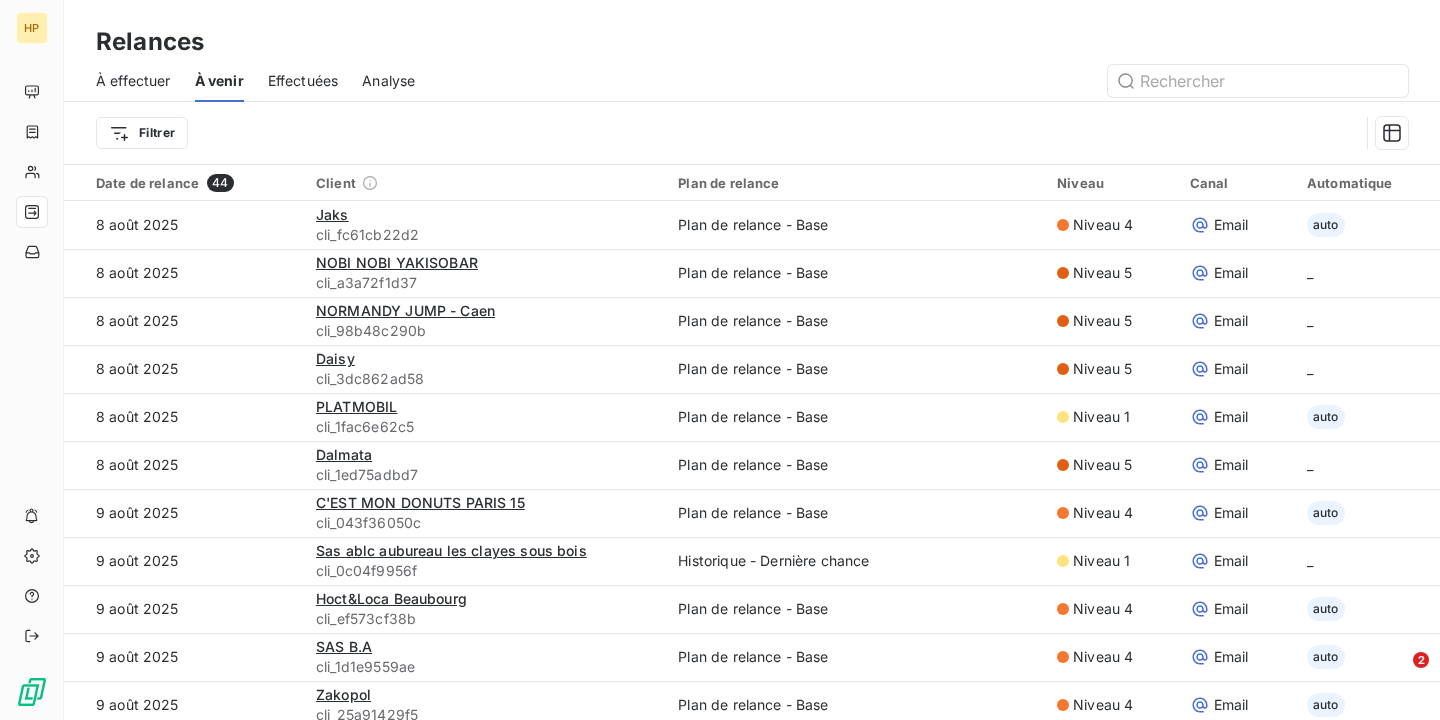 click on "Effectuées" at bounding box center (303, 81) 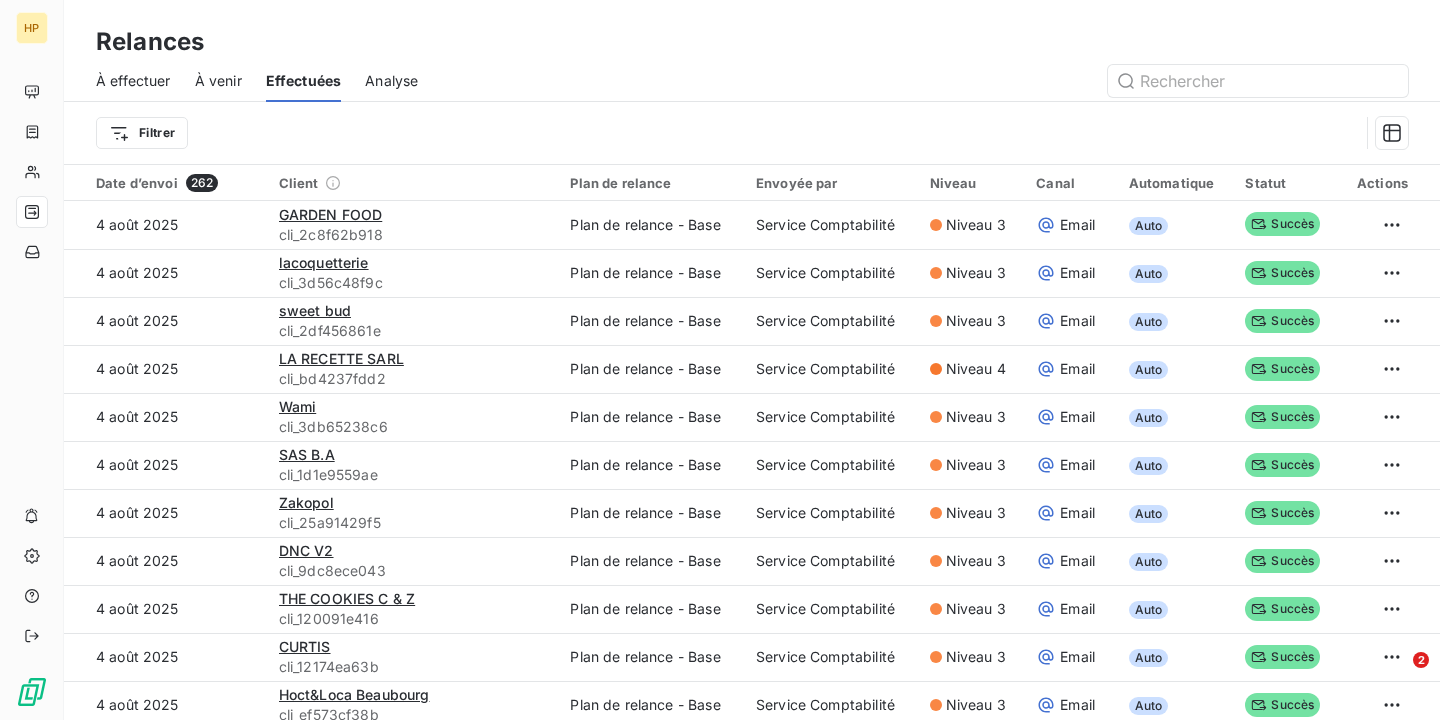click on "Analyse" at bounding box center (391, 81) 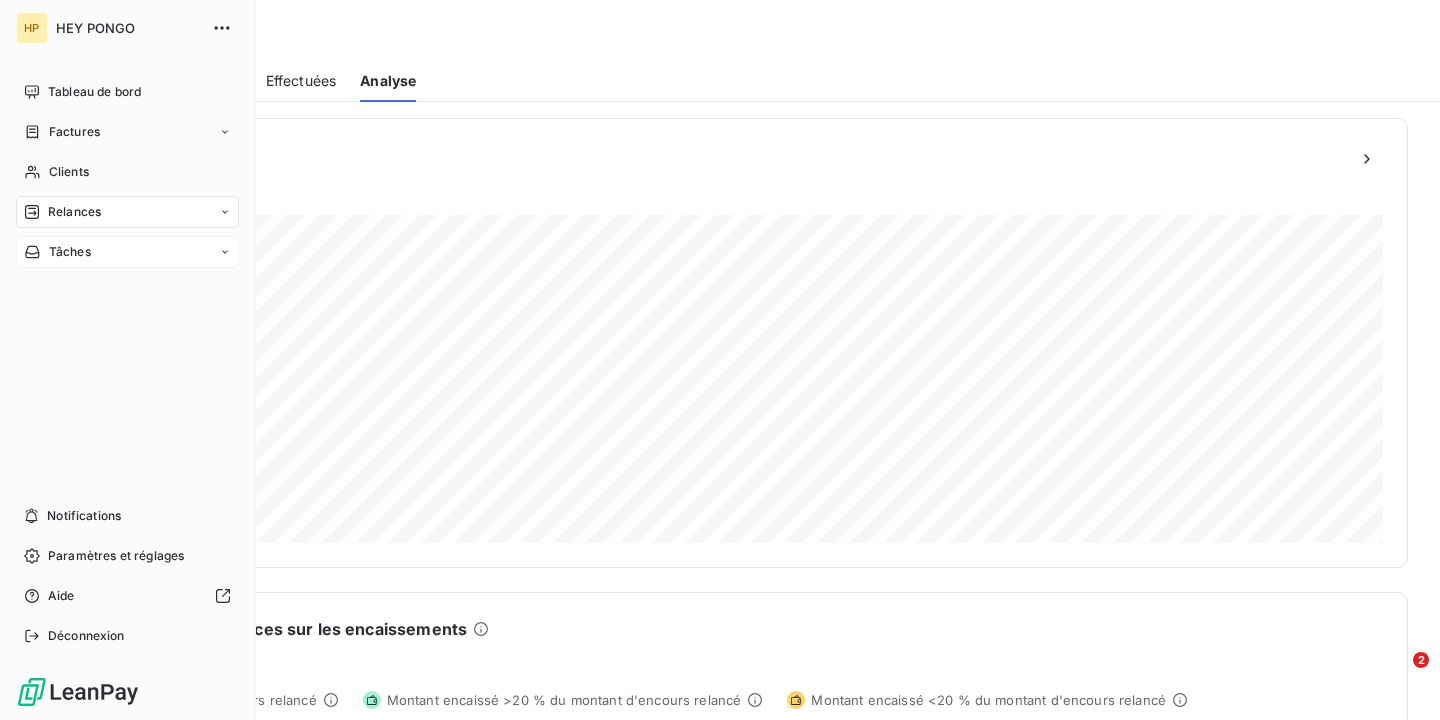click 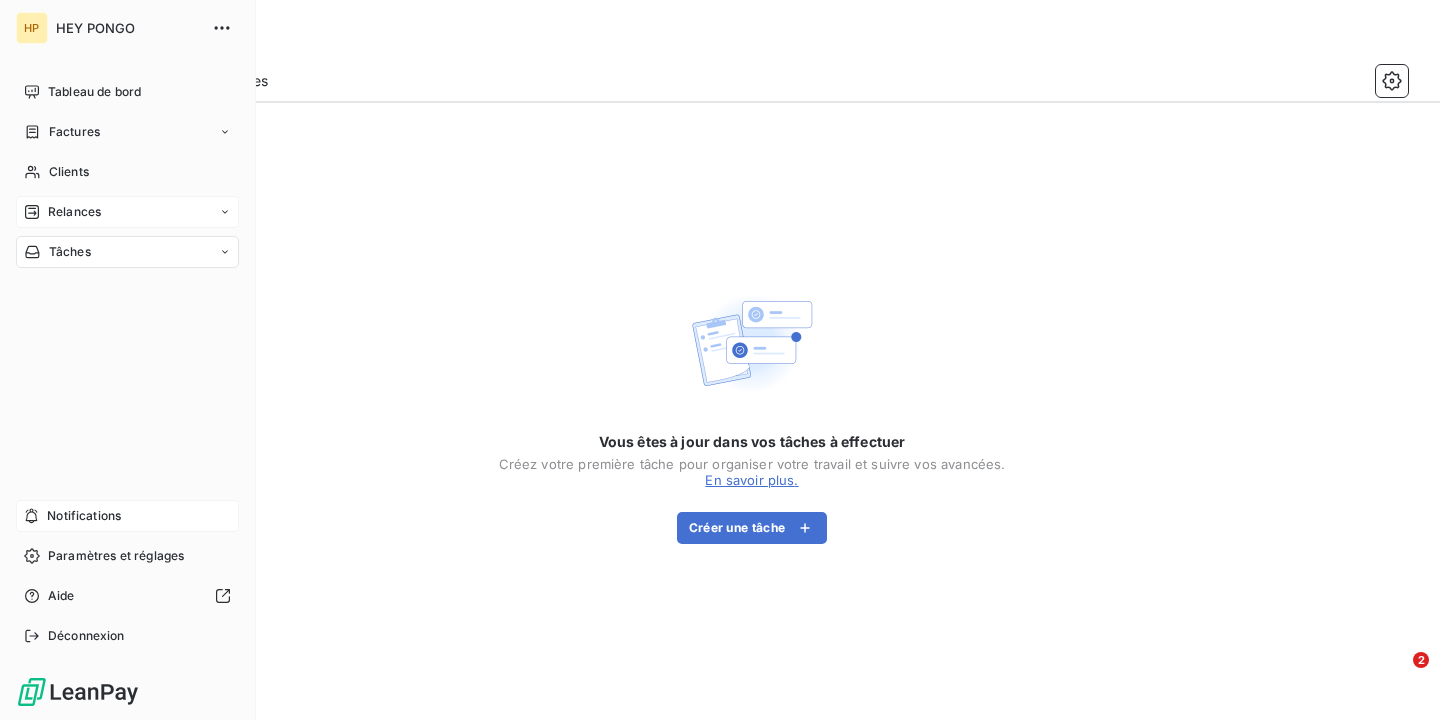 click on "Notifications" at bounding box center (84, 516) 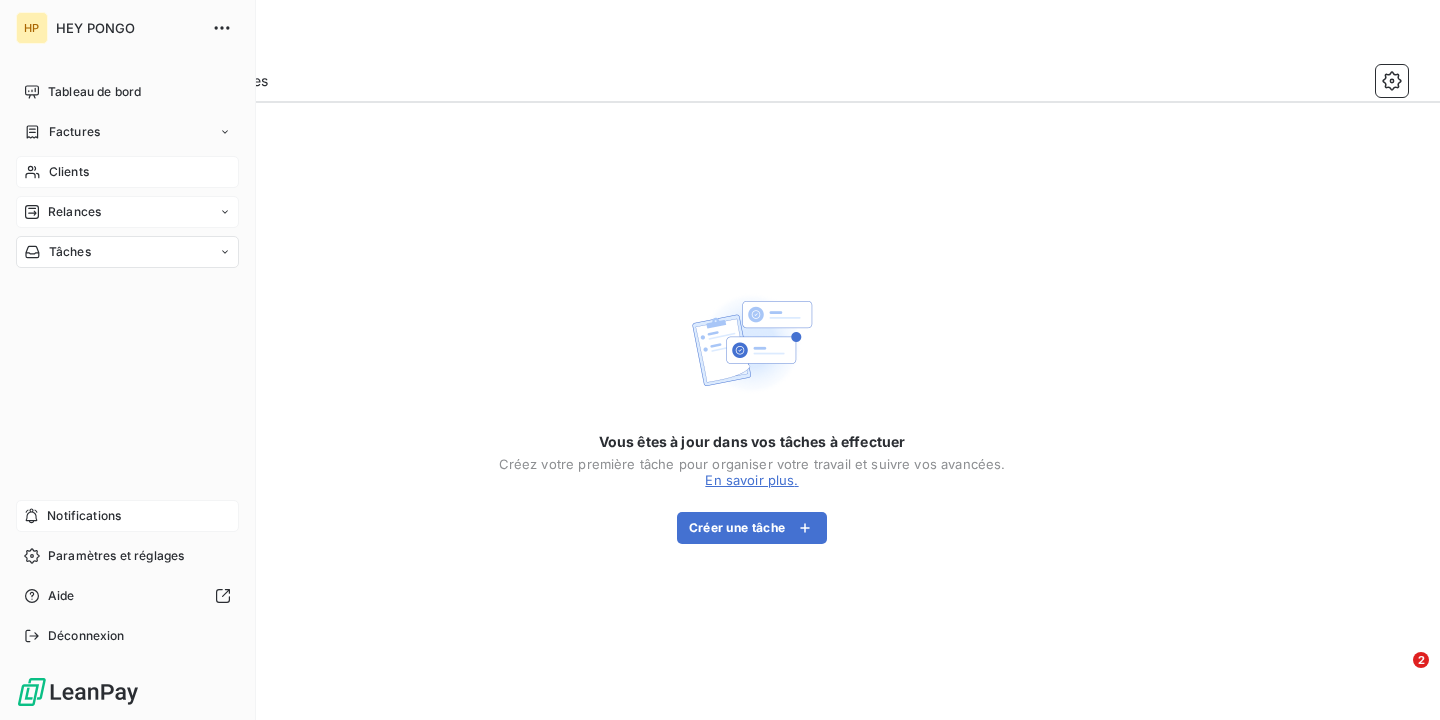click on "Clients" at bounding box center [127, 172] 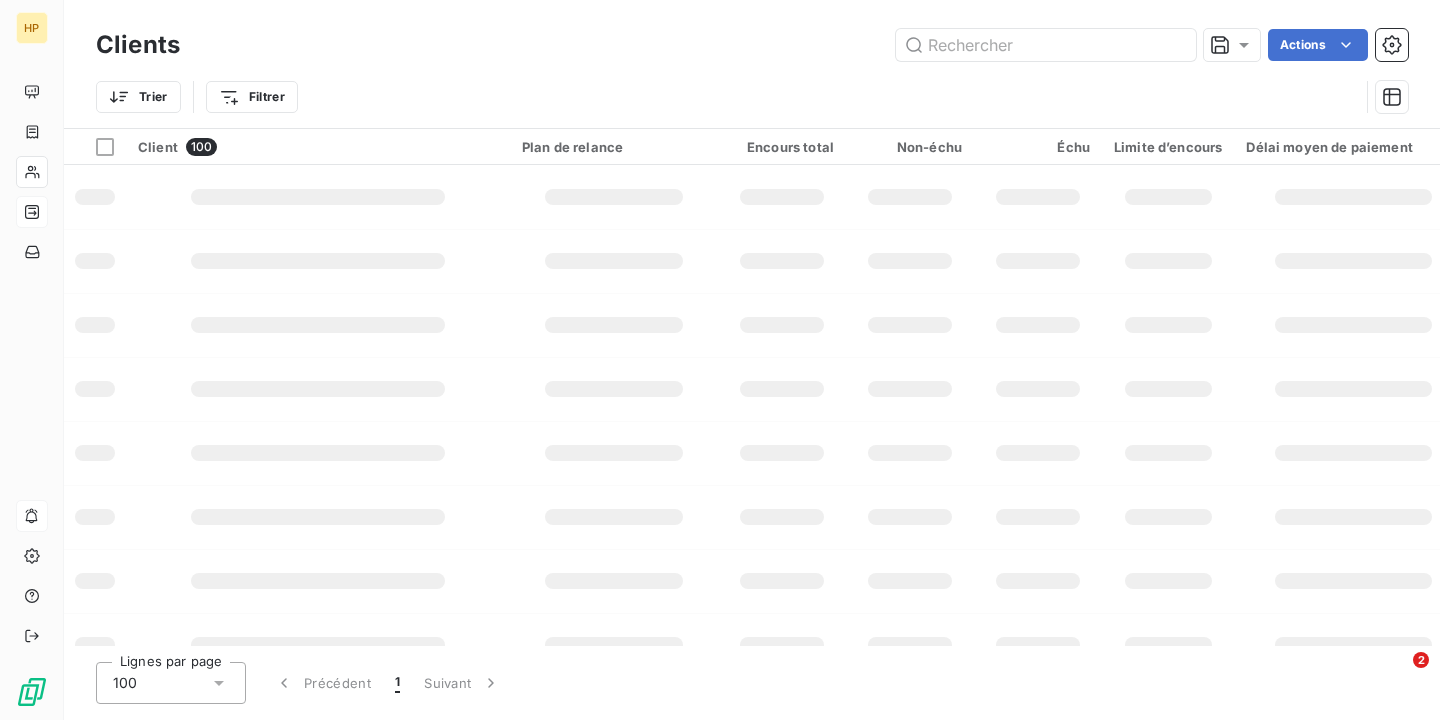 type on "w" 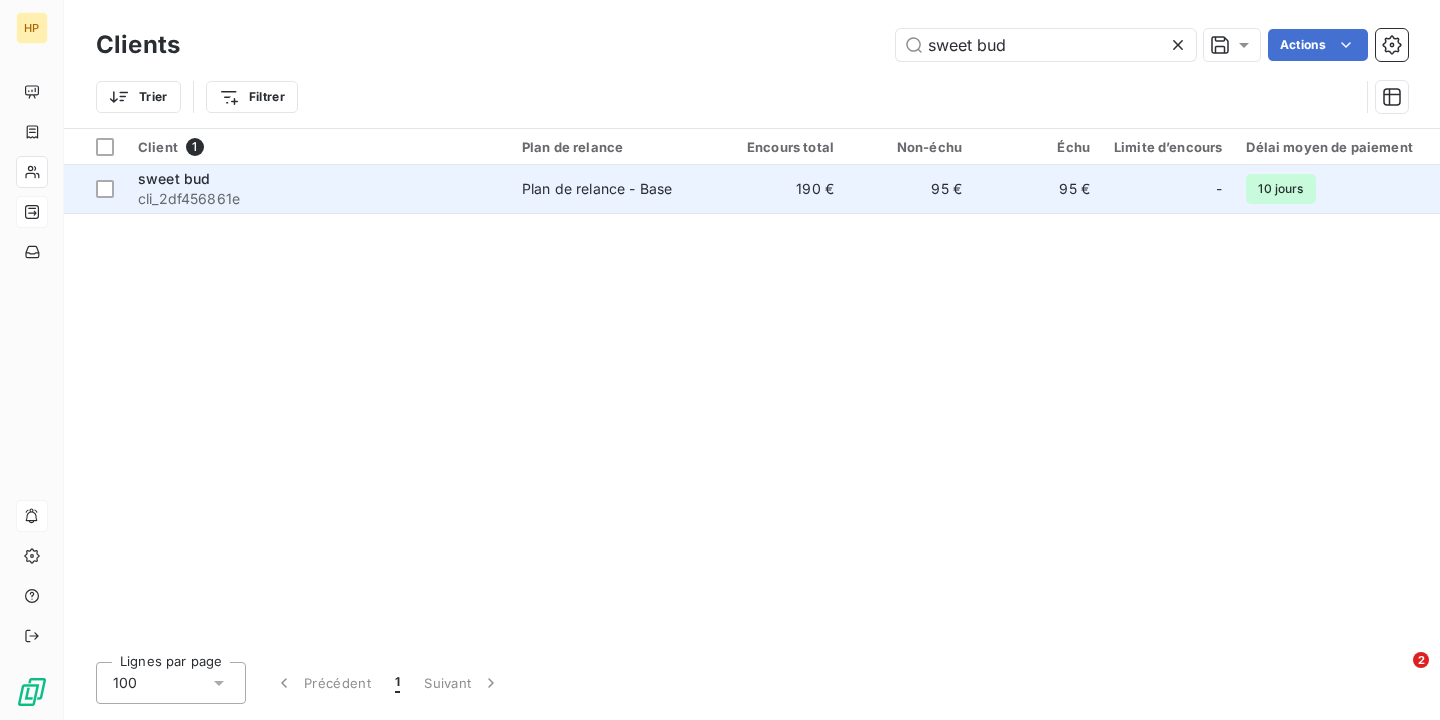 type on "sweet bud" 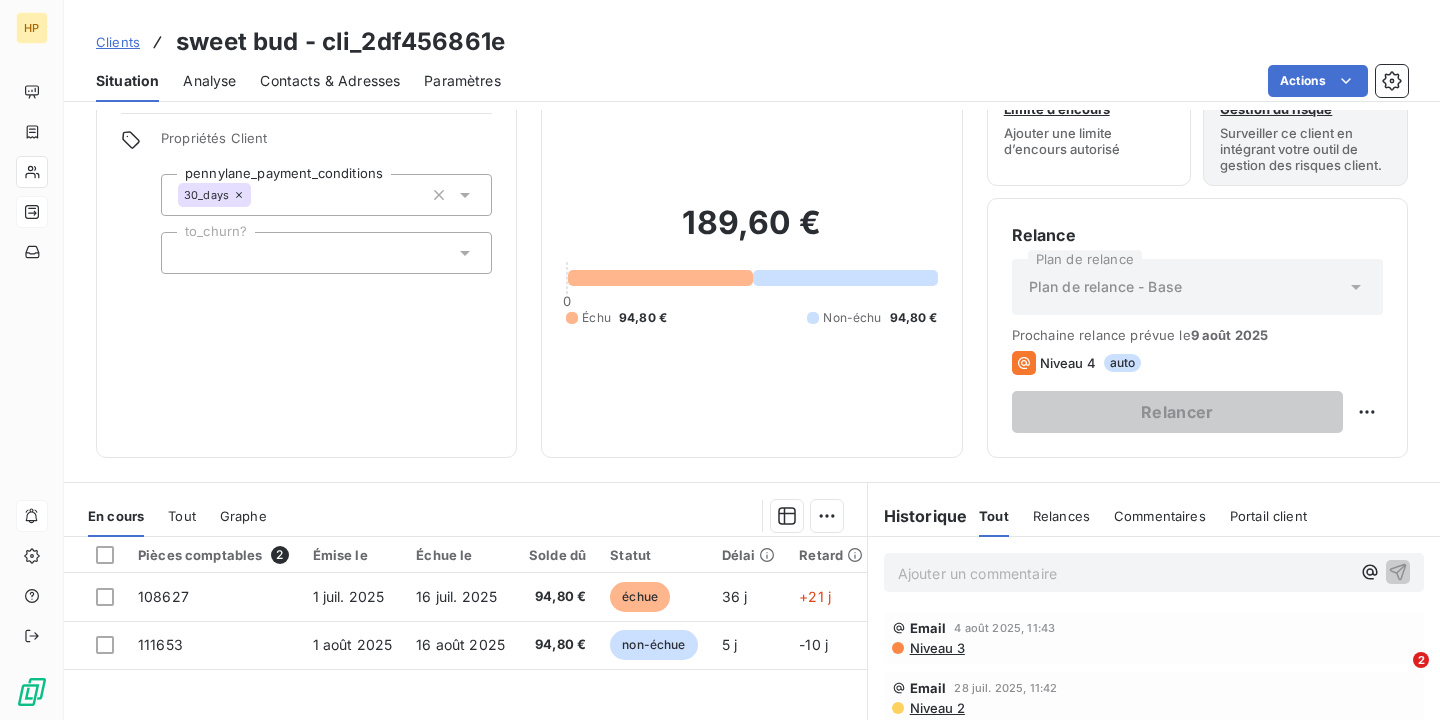 scroll, scrollTop: 97, scrollLeft: 0, axis: vertical 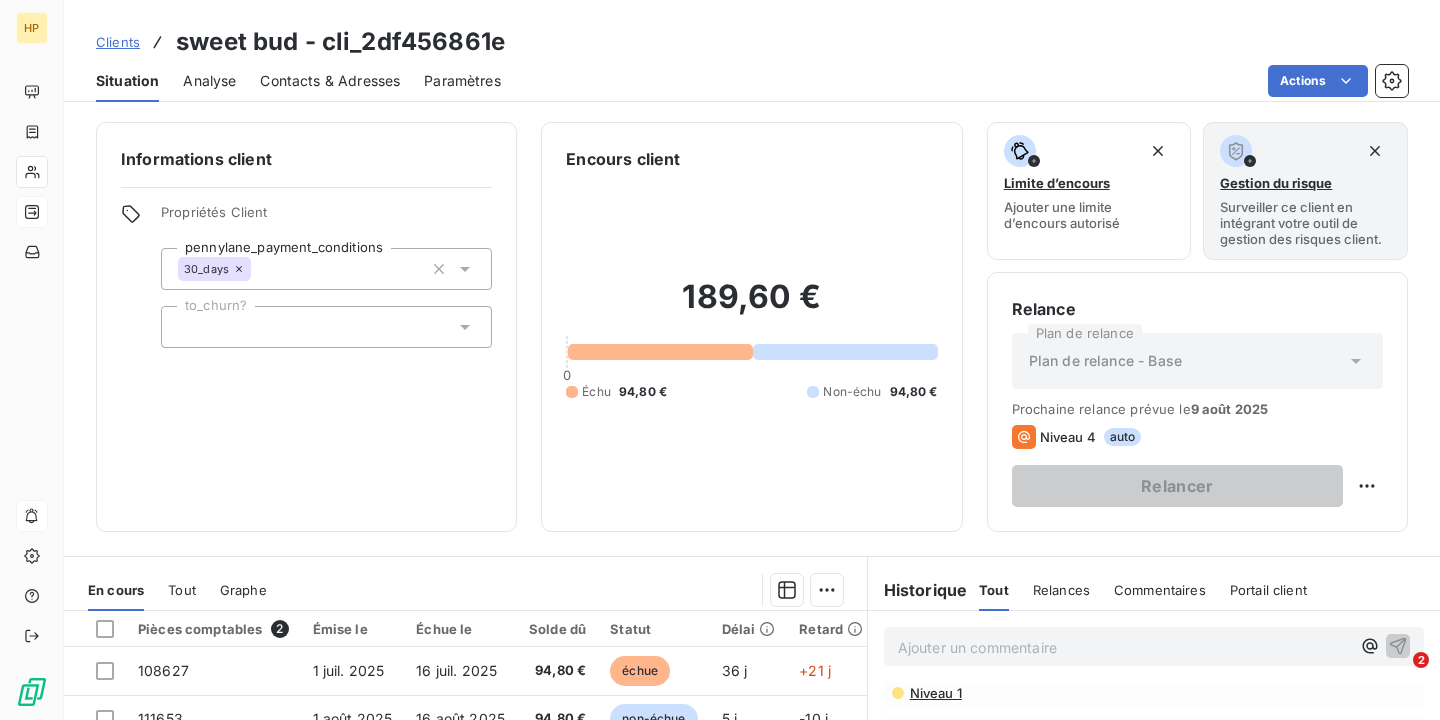 click on "Clients" at bounding box center [118, 42] 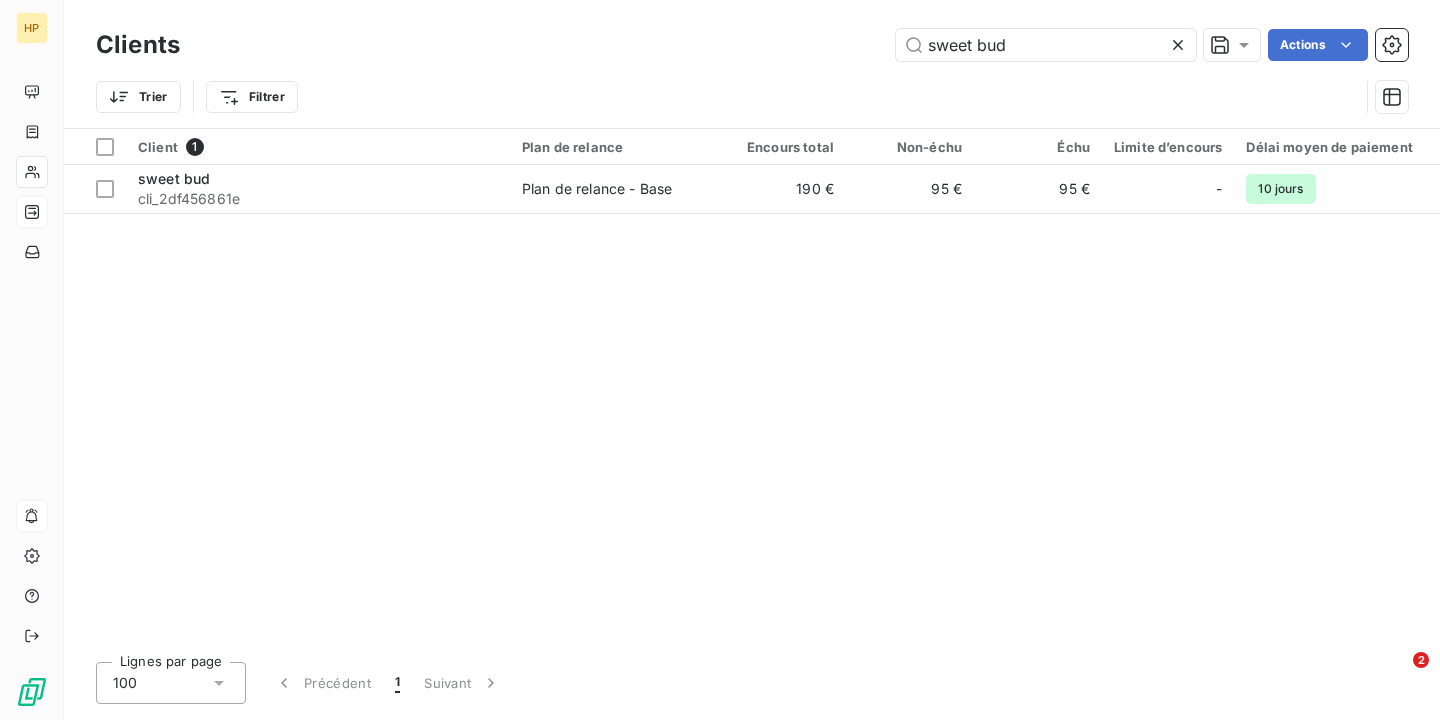 drag, startPoint x: 1036, startPoint y: 51, endPoint x: 863, endPoint y: 45, distance: 173.10402 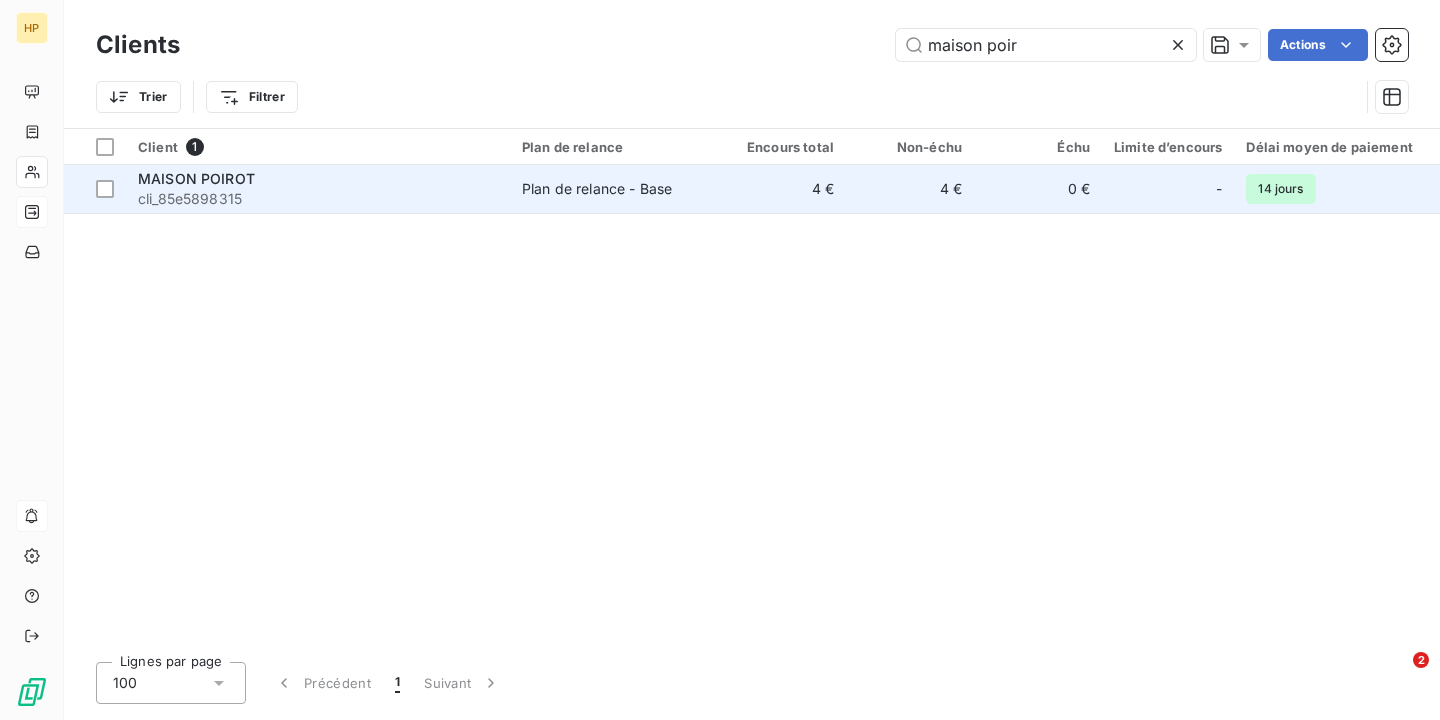 type on "maison poir" 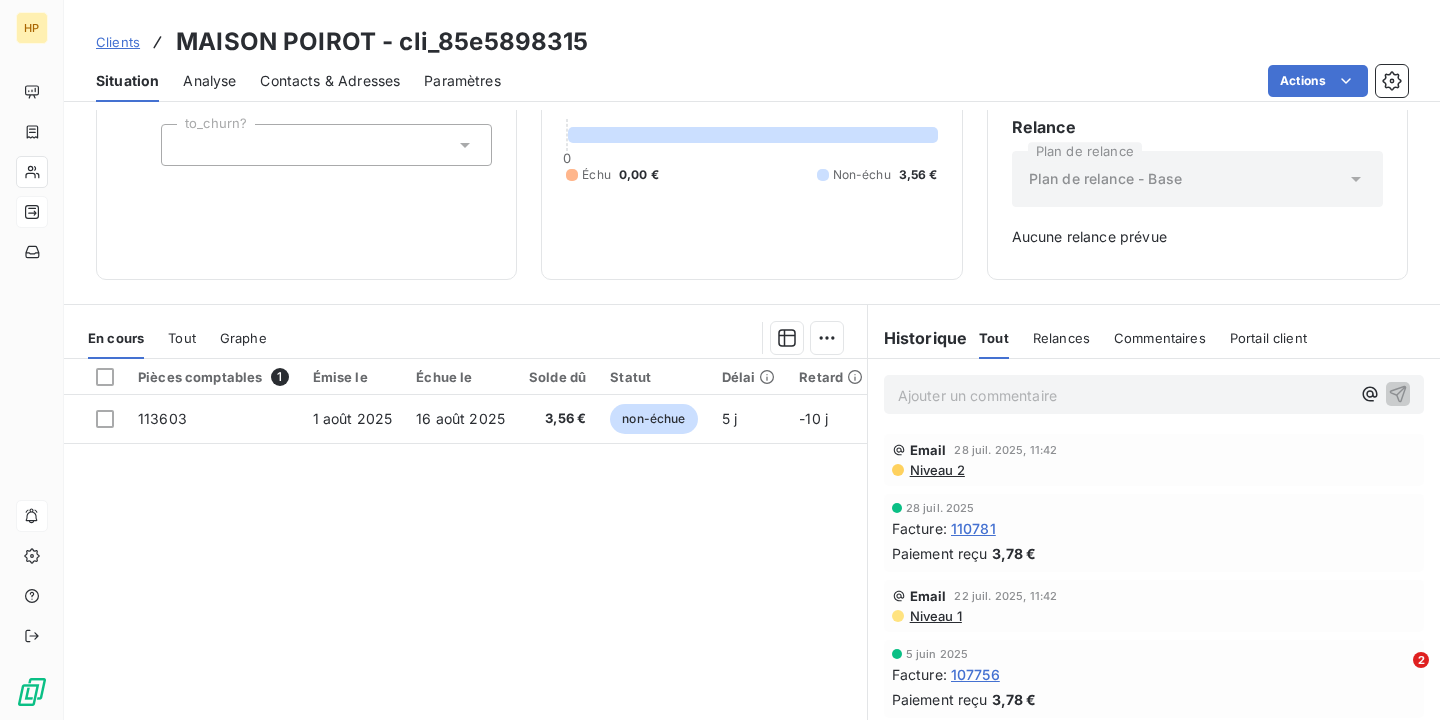 scroll, scrollTop: 0, scrollLeft: 0, axis: both 